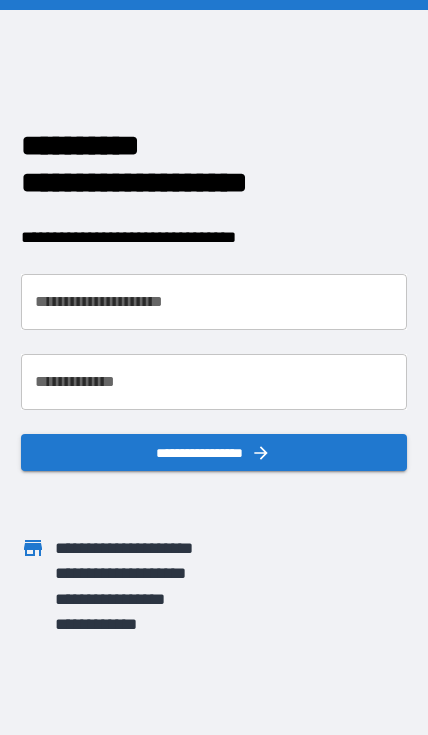 scroll, scrollTop: 0, scrollLeft: 0, axis: both 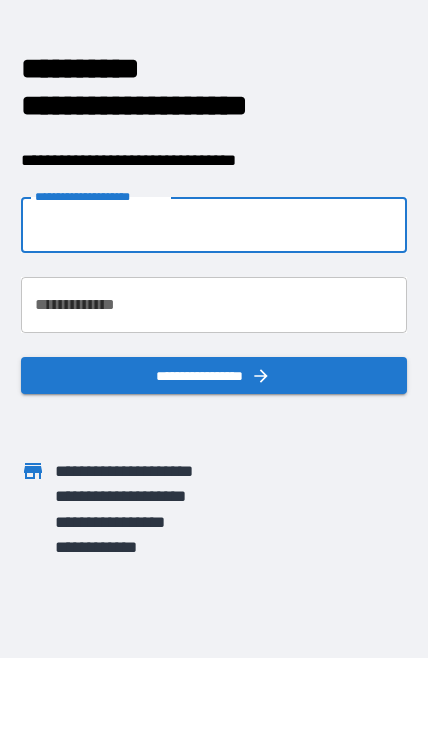 type on "**********" 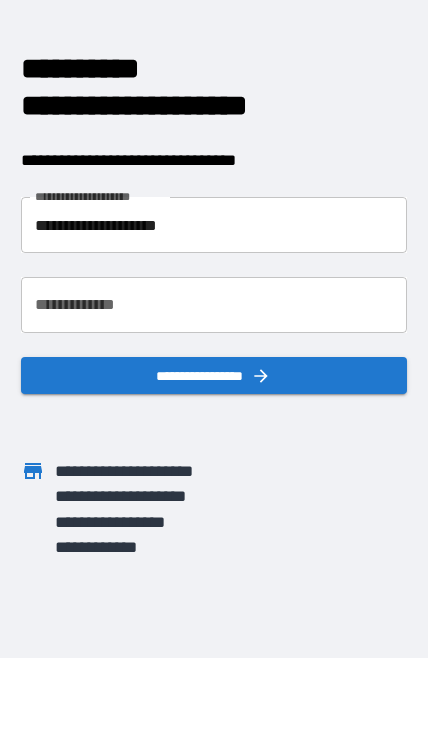 scroll, scrollTop: 77, scrollLeft: 0, axis: vertical 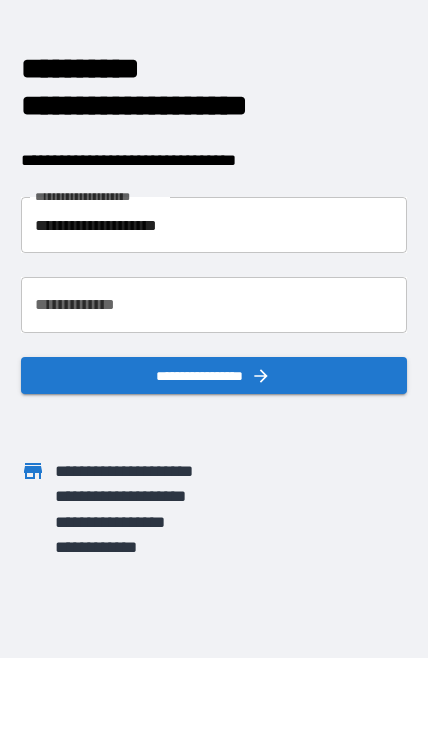 click on "**********" at bounding box center [213, 305] 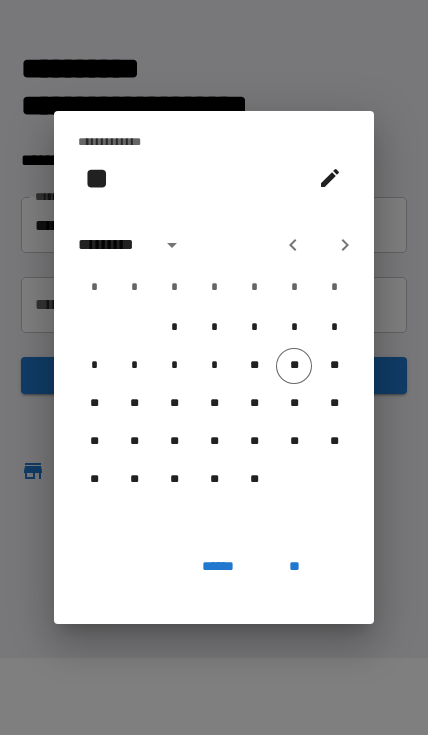 click 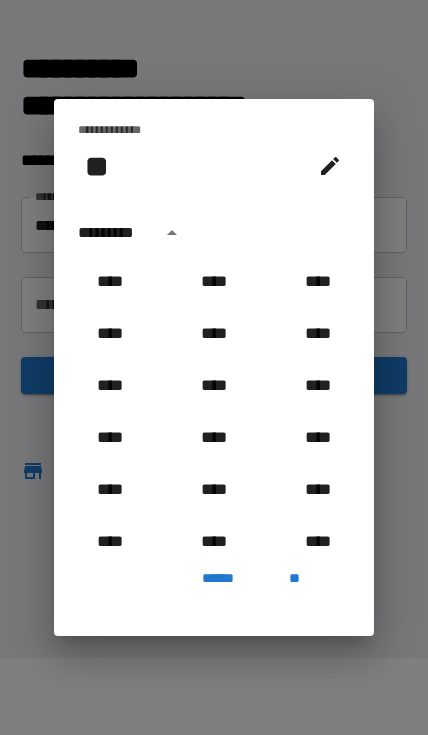 scroll, scrollTop: 2006, scrollLeft: 0, axis: vertical 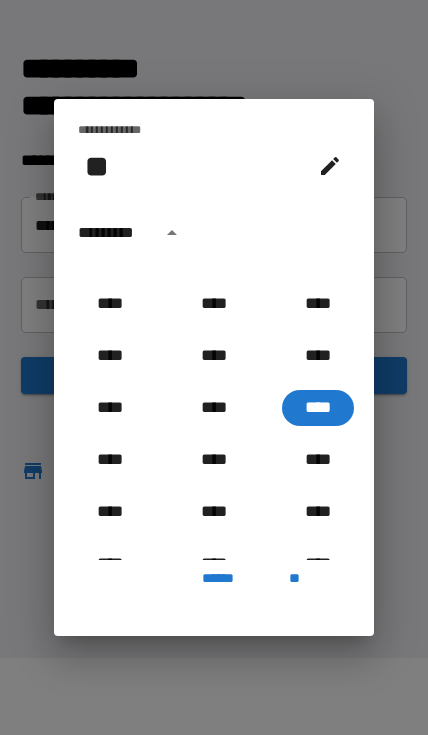 click on "*********" at bounding box center (113, 233) 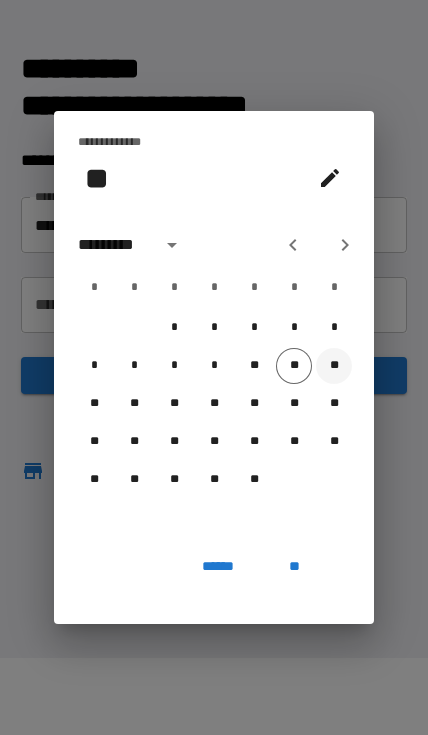 click on "**" at bounding box center [334, 366] 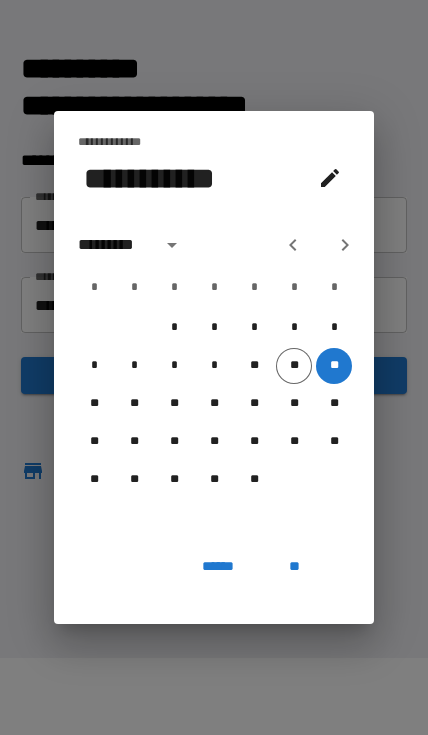 click on "**********" at bounding box center (214, 178) 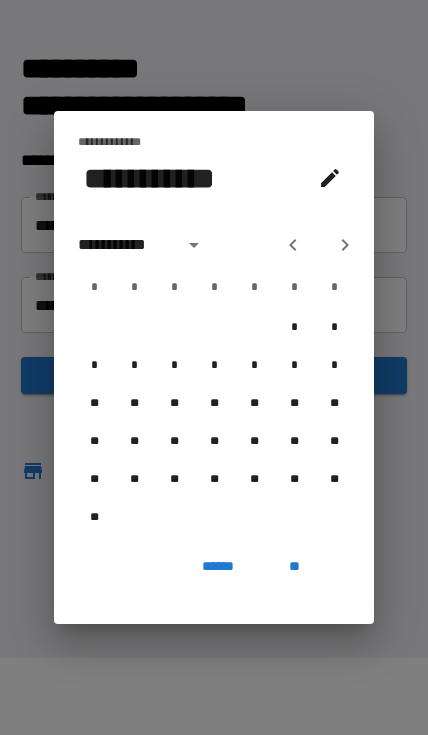 click at bounding box center [293, 245] 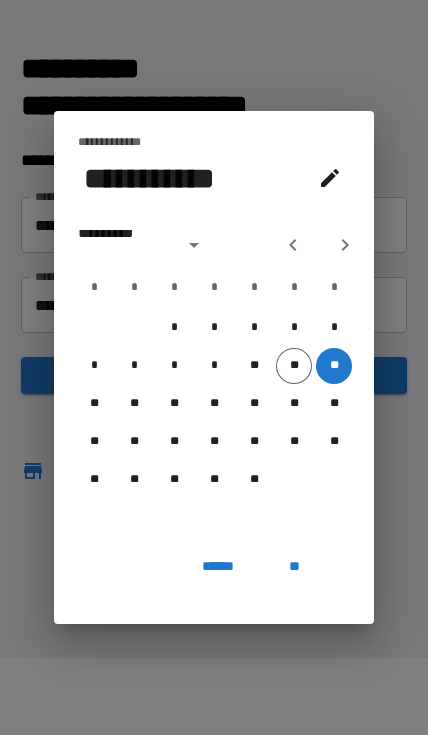 click on "**********" at bounding box center (214, 245) 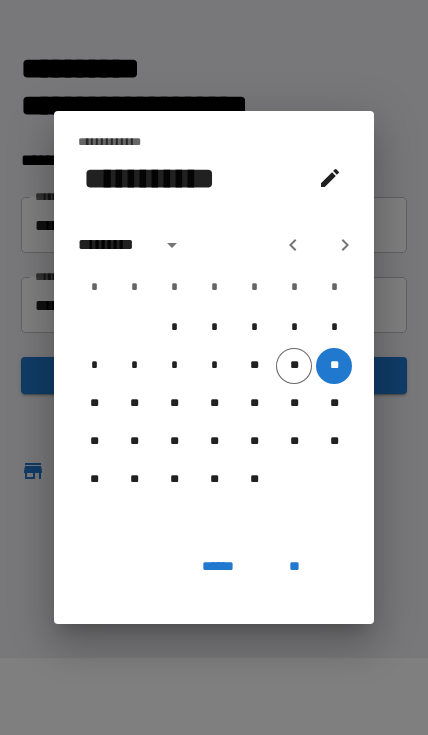 click 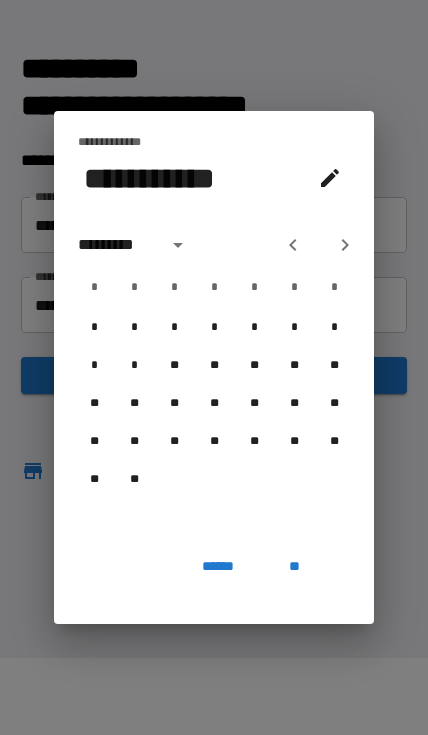 click 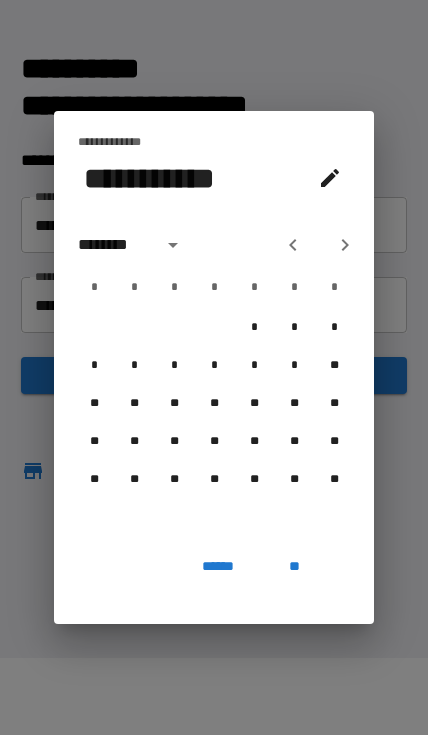 click 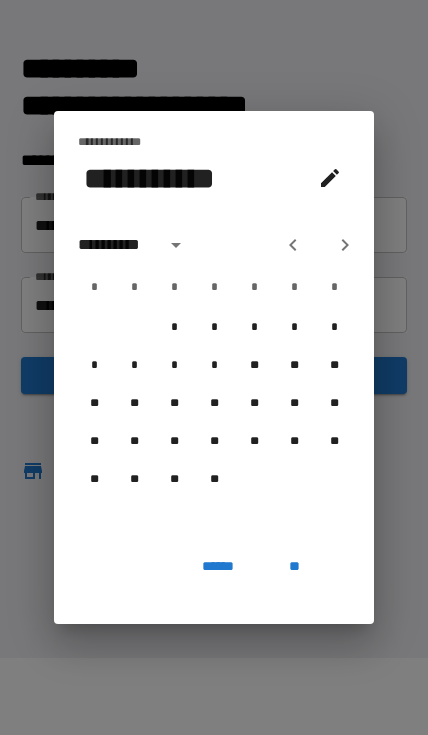 click 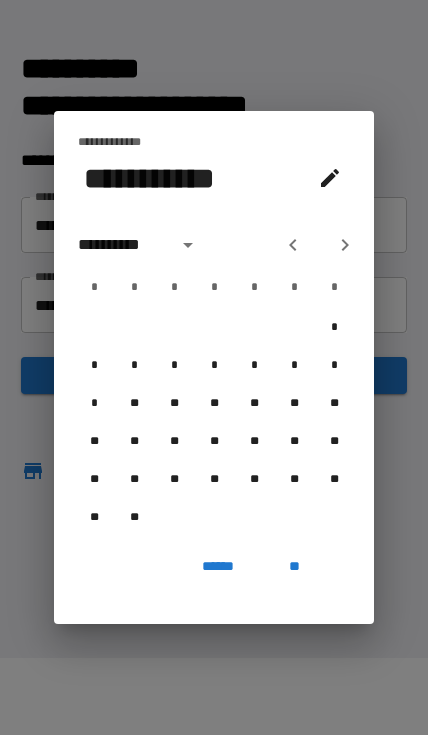 click 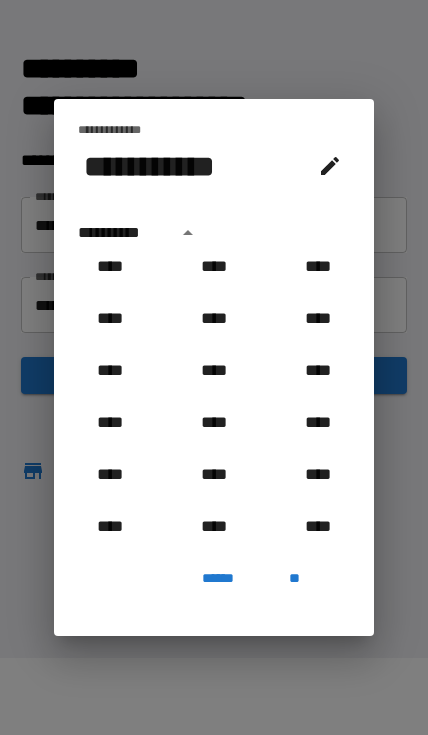 scroll, scrollTop: 1054, scrollLeft: 0, axis: vertical 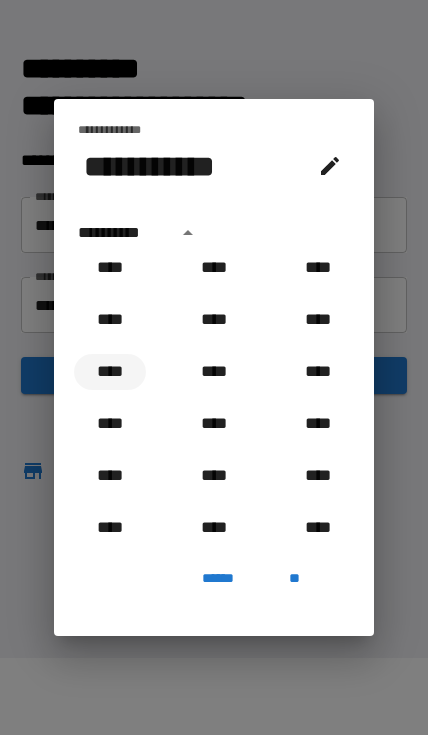 click on "****" at bounding box center (110, 372) 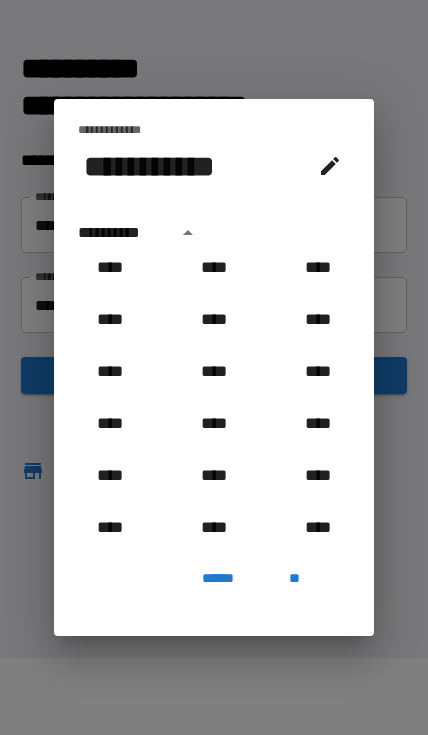 type on "**********" 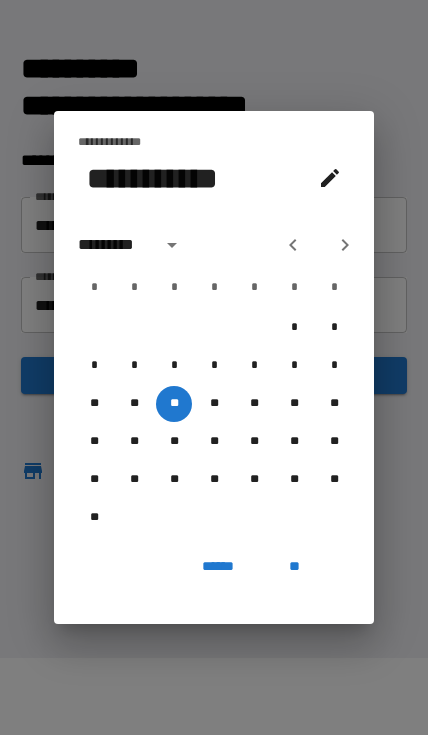 click on "**" at bounding box center (294, 566) 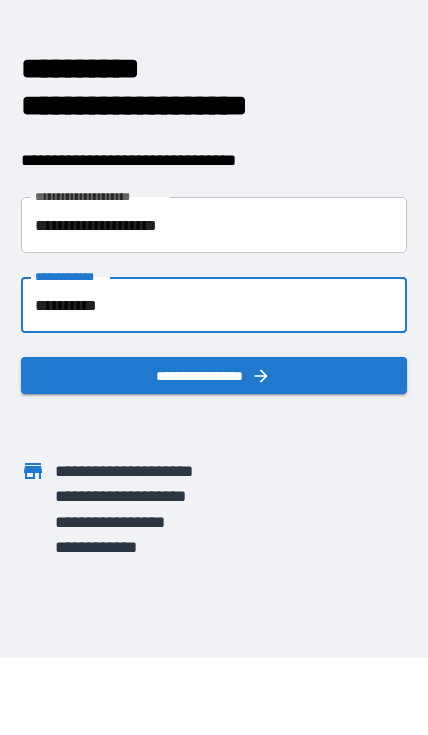 click 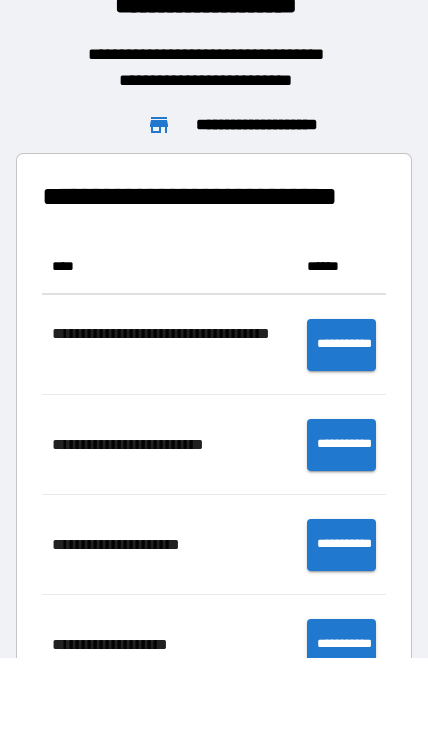 scroll, scrollTop: 1, scrollLeft: 1, axis: both 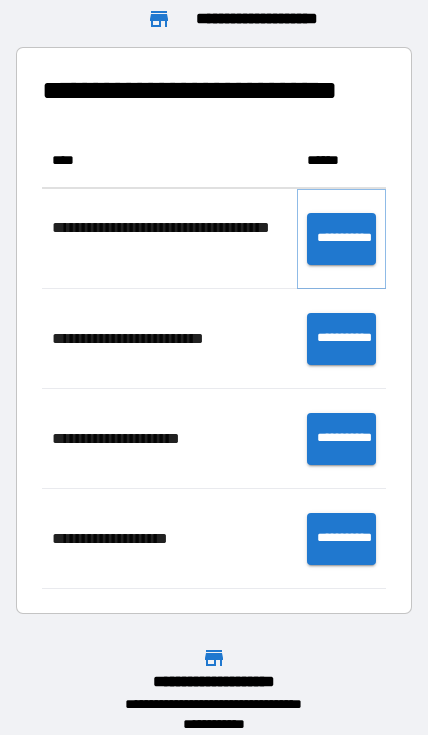 click on "**********" at bounding box center [341, 239] 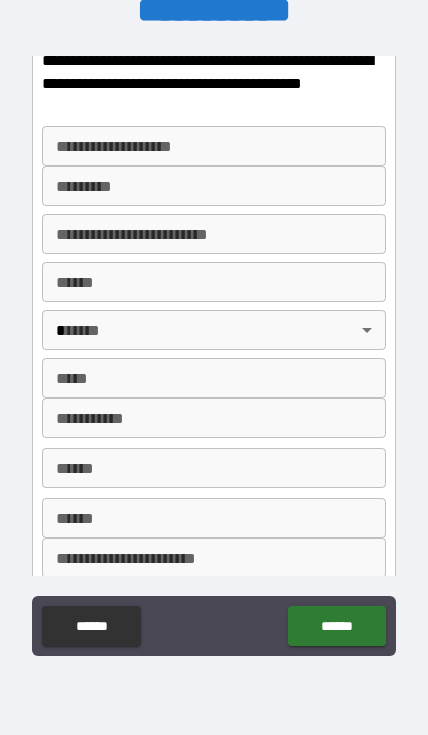 scroll, scrollTop: 257, scrollLeft: 0, axis: vertical 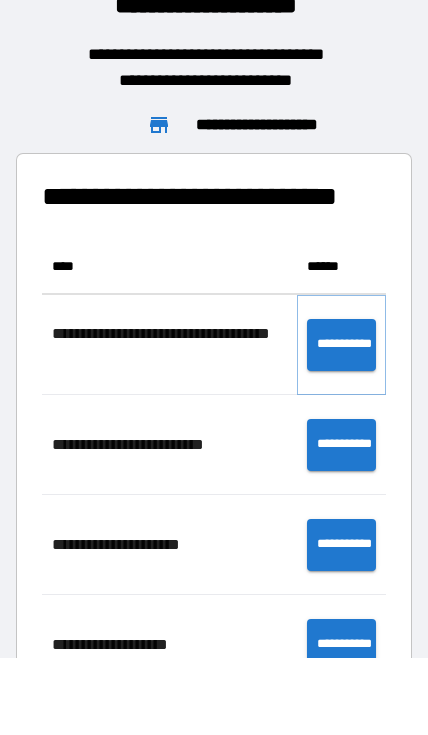 click on "**********" at bounding box center [341, 345] 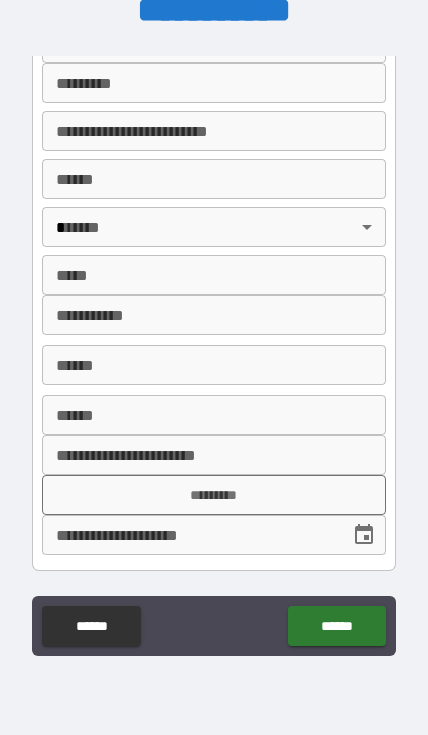 scroll, scrollTop: 336, scrollLeft: 0, axis: vertical 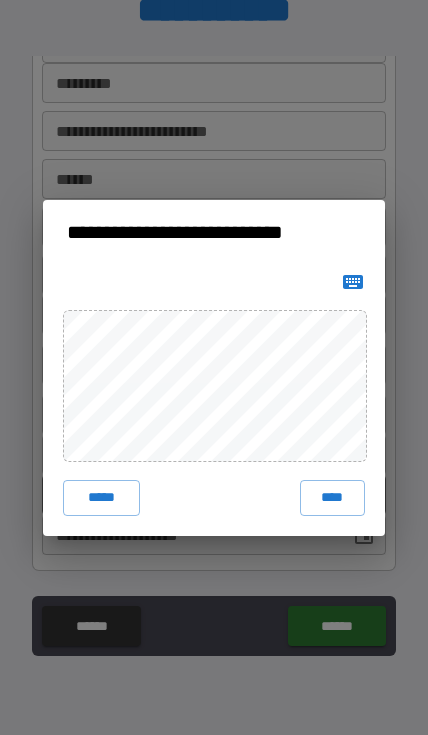 click on "****" at bounding box center [333, 498] 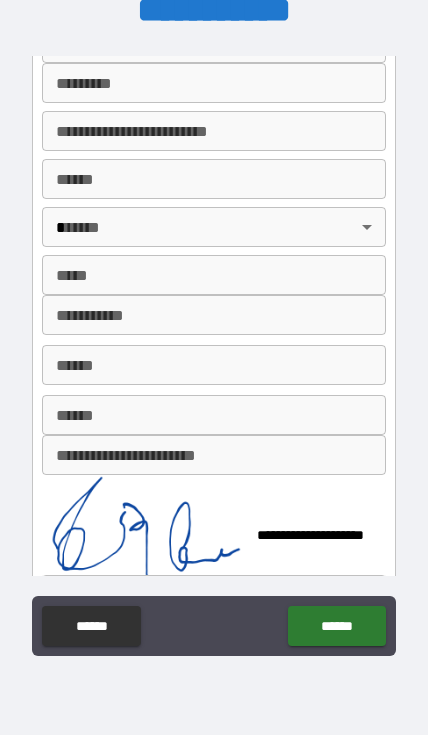 click on "******" at bounding box center (214, 415) 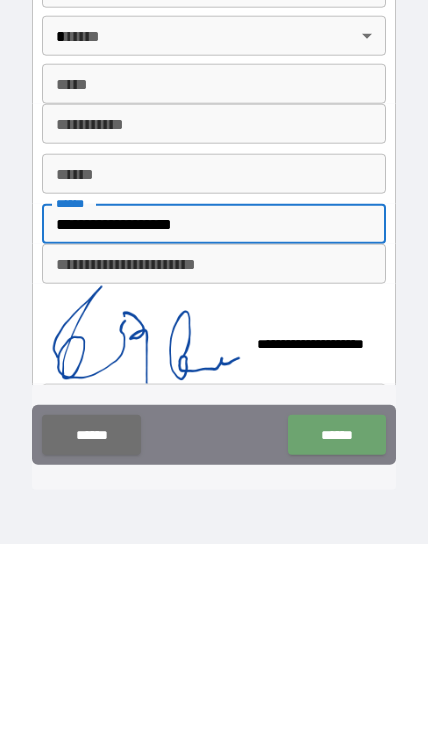 type on "**********" 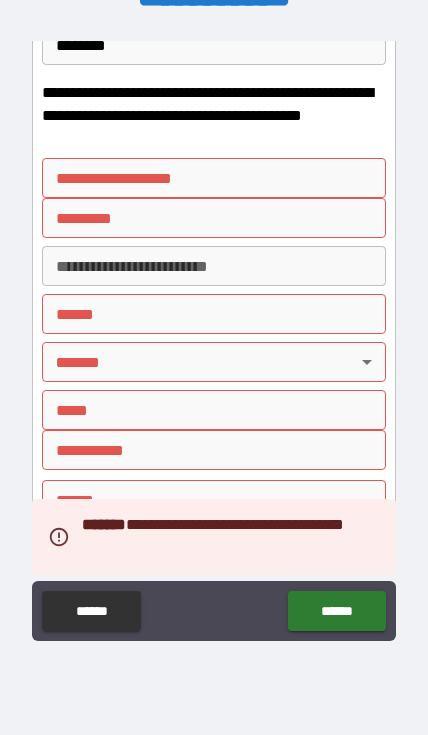 scroll, scrollTop: 181, scrollLeft: 0, axis: vertical 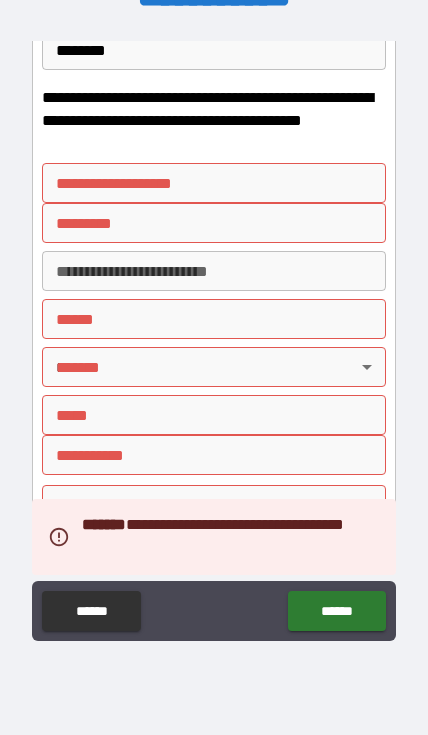 click on "**********" at bounding box center [214, 183] 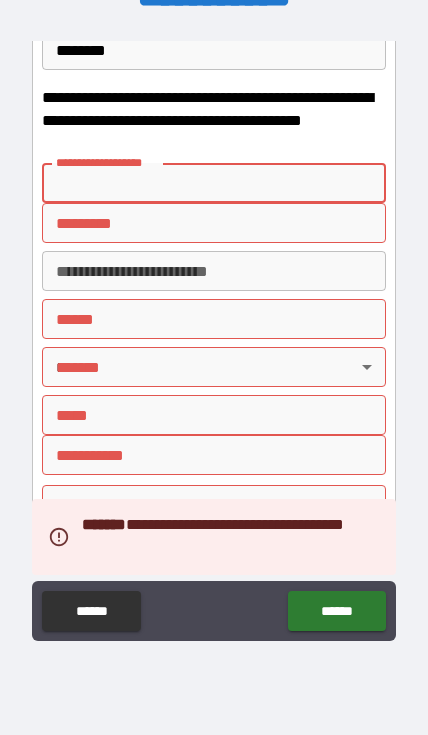 scroll, scrollTop: 51, scrollLeft: 0, axis: vertical 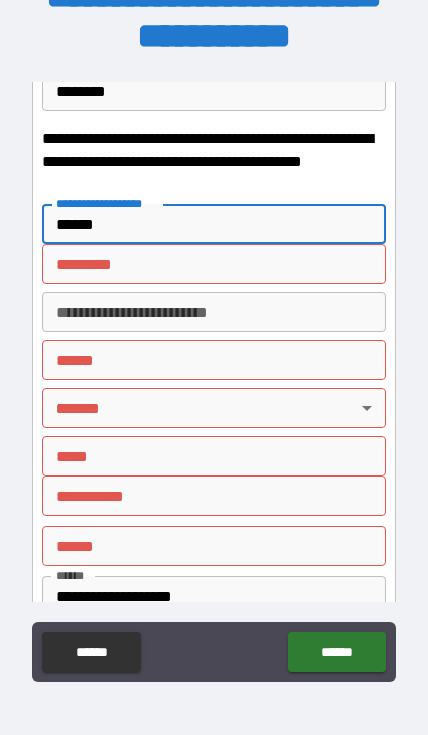 type on "*****" 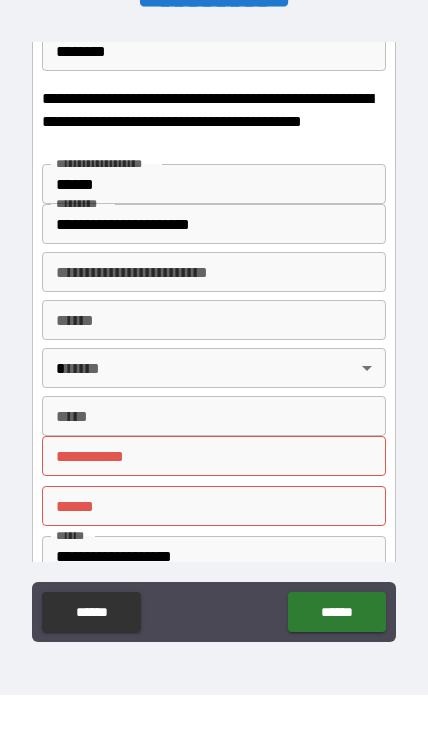 type on "**********" 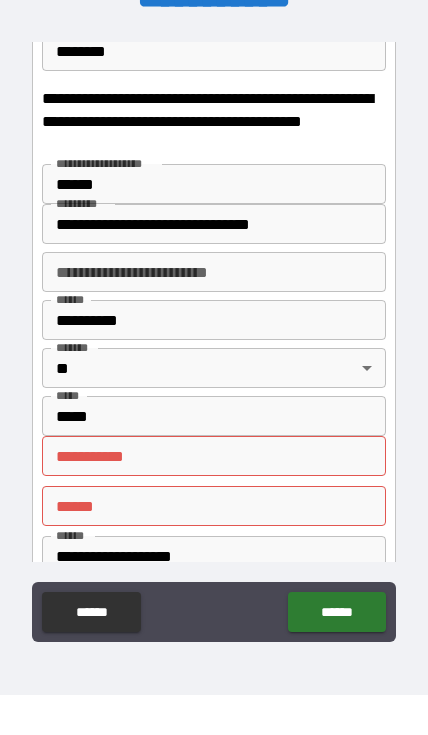 scroll, scrollTop: 91, scrollLeft: 0, axis: vertical 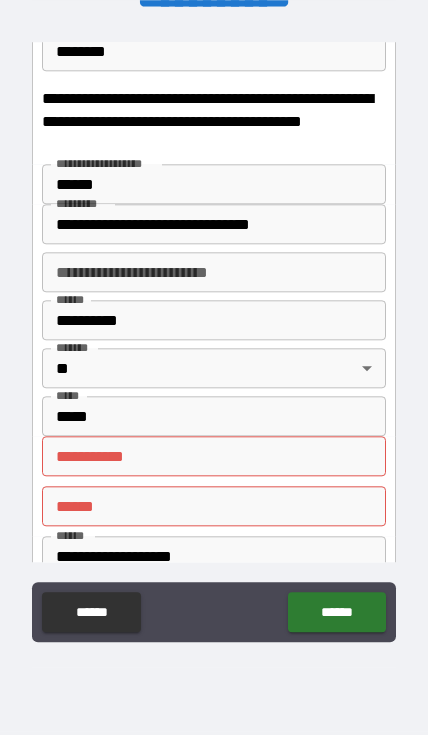 click on "*********   *" at bounding box center (214, 456) 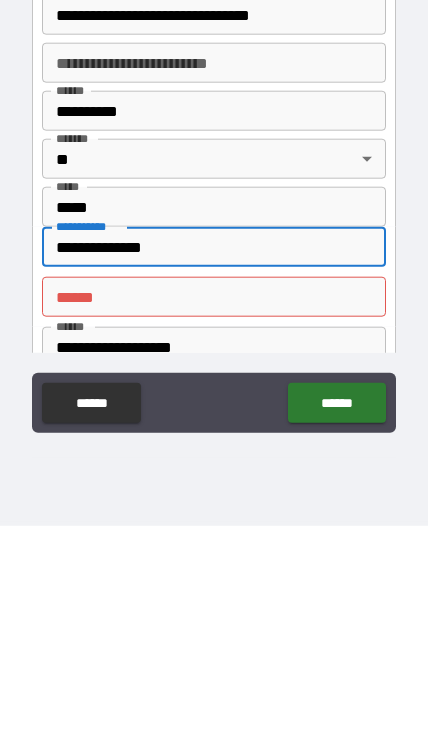 type on "**********" 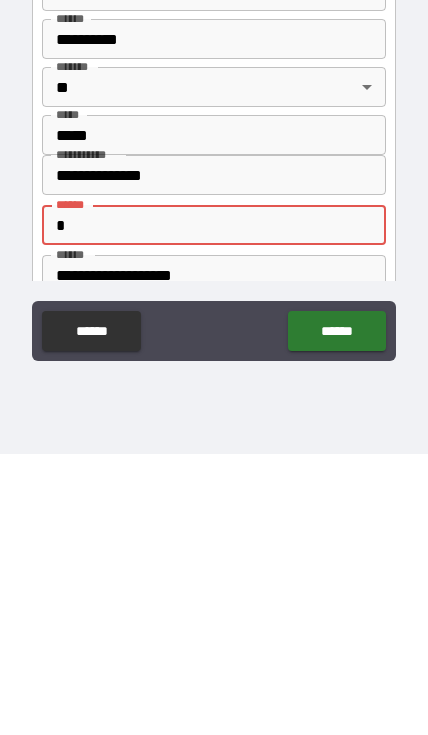 scroll, scrollTop: 92, scrollLeft: 0, axis: vertical 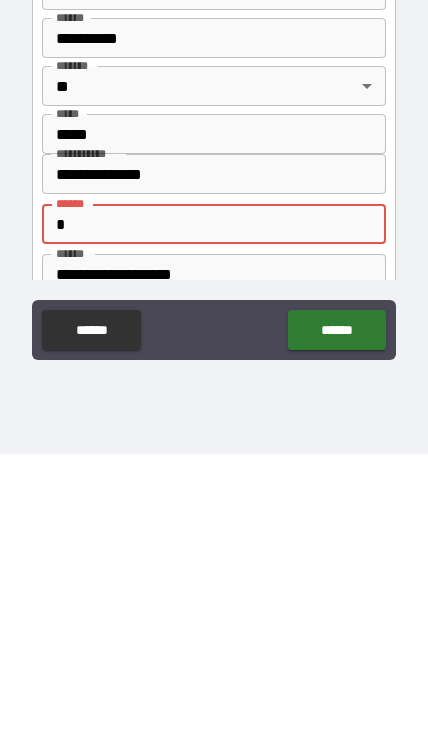 type on "*" 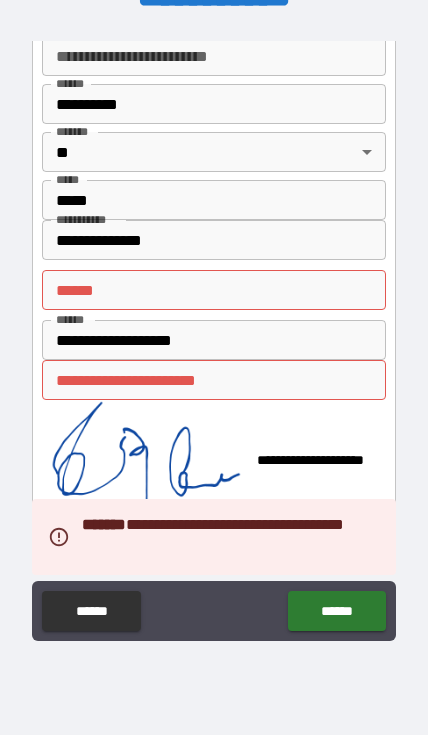 scroll, scrollTop: 396, scrollLeft: 0, axis: vertical 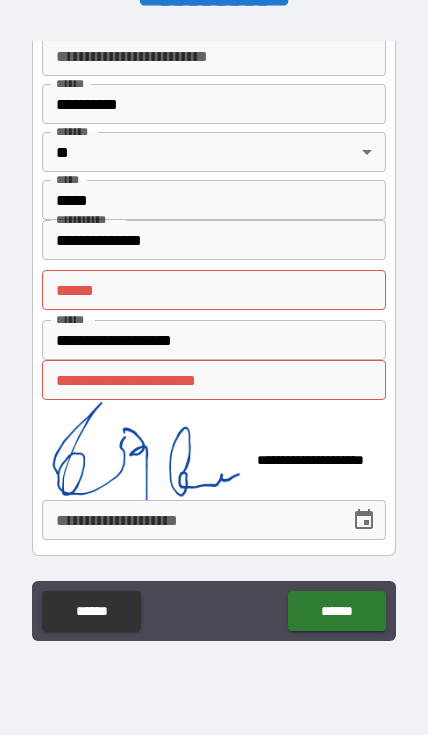 click on "**********" at bounding box center [214, 380] 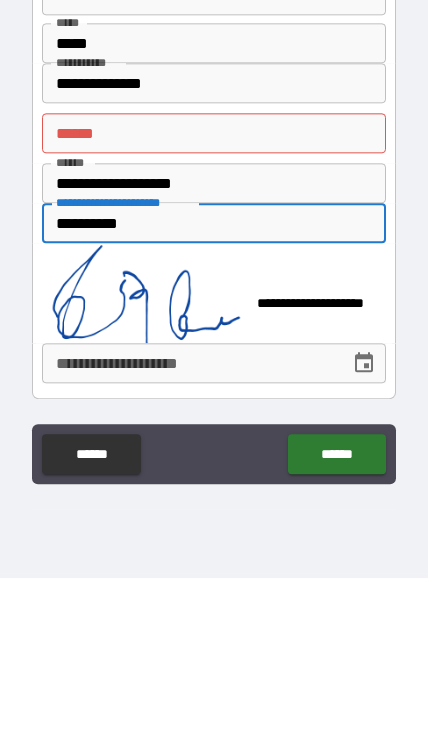 type on "**********" 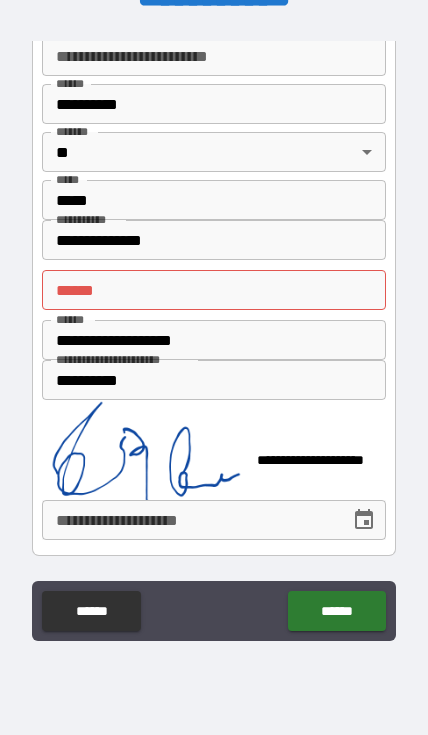click on "****   *" at bounding box center [214, 290] 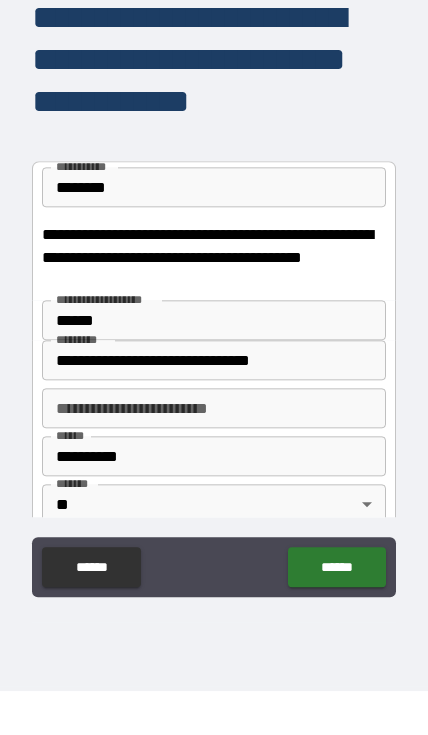 scroll, scrollTop: 0, scrollLeft: 0, axis: both 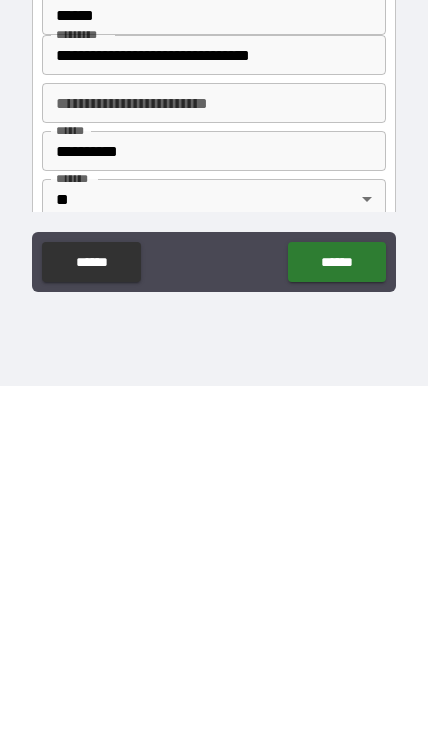 click on "******" at bounding box center (336, 611) 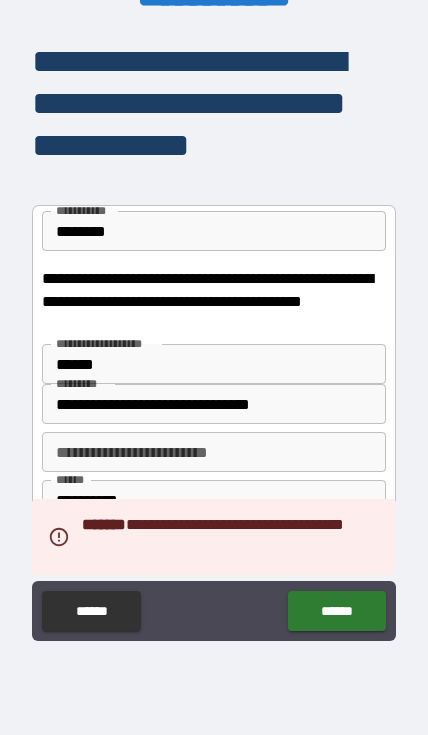 click on "**********" at bounding box center [214, 500] 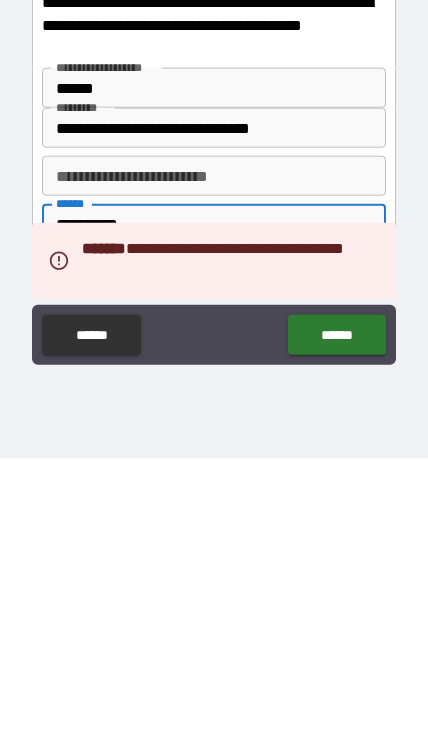 click on "******" at bounding box center (91, 611) 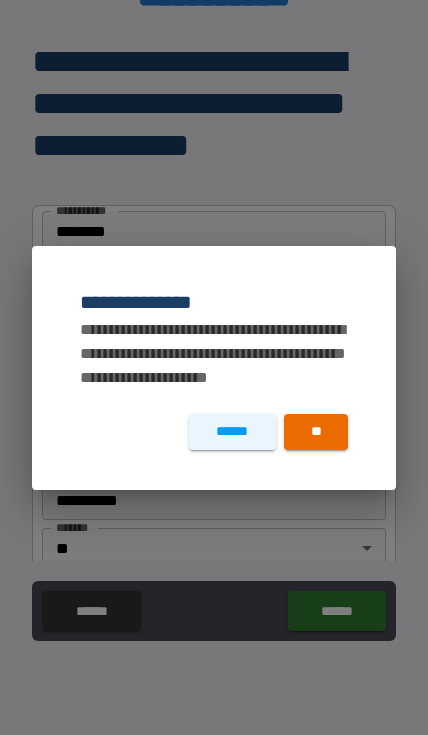 click on "******" at bounding box center [232, 432] 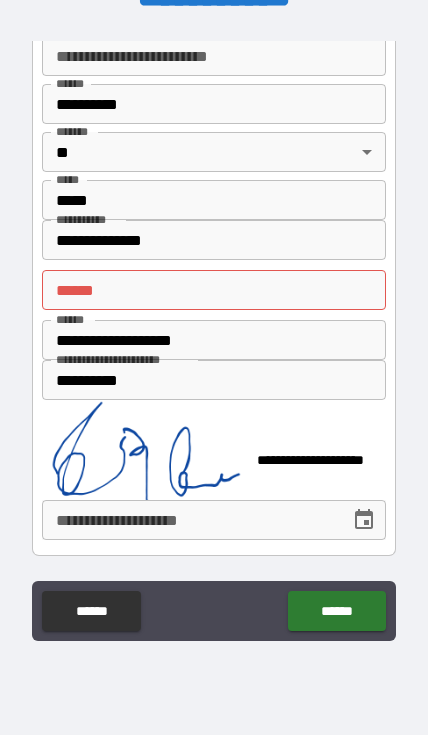 scroll, scrollTop: 396, scrollLeft: 0, axis: vertical 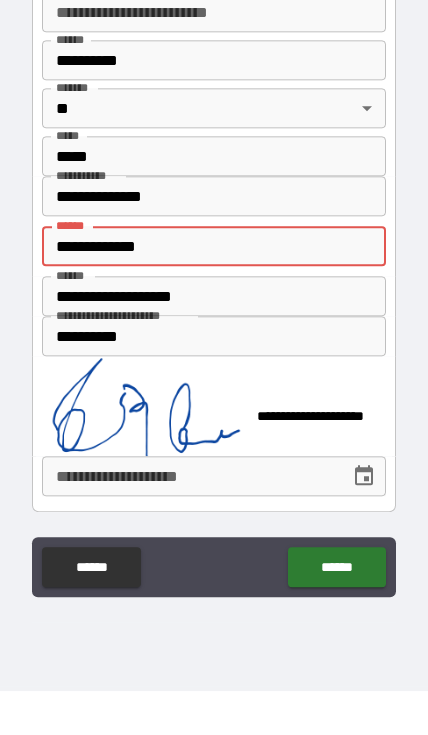 type on "**********" 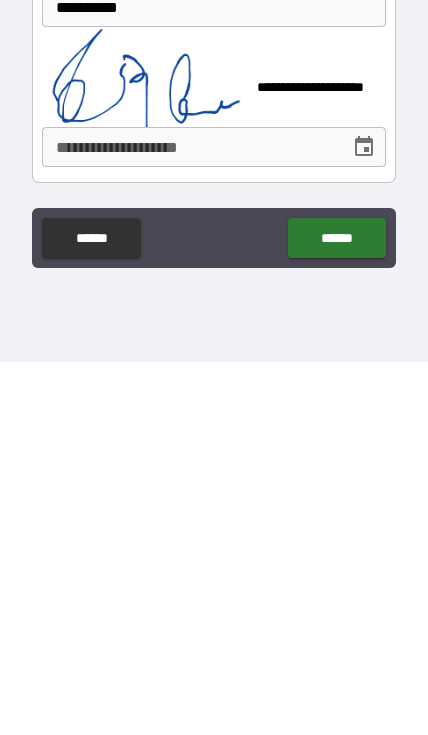 click on "******" at bounding box center (336, 611) 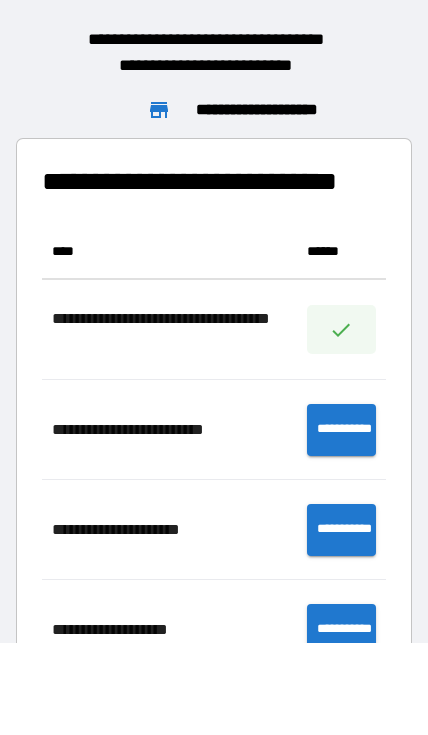 scroll, scrollTop: 1, scrollLeft: 1, axis: both 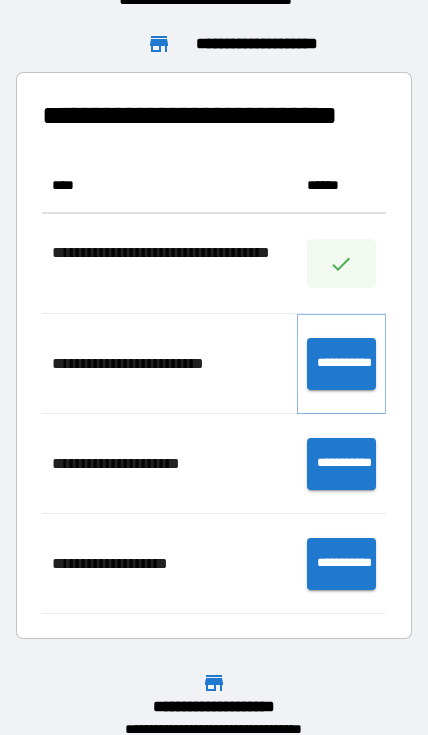 click on "**********" at bounding box center (341, 364) 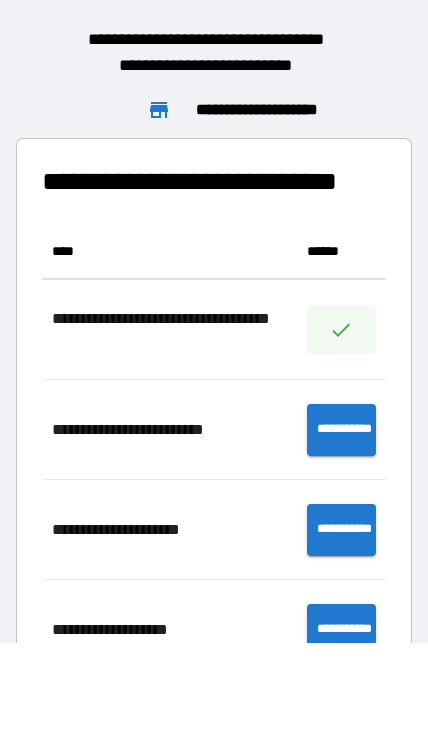 scroll, scrollTop: 1, scrollLeft: 1, axis: both 